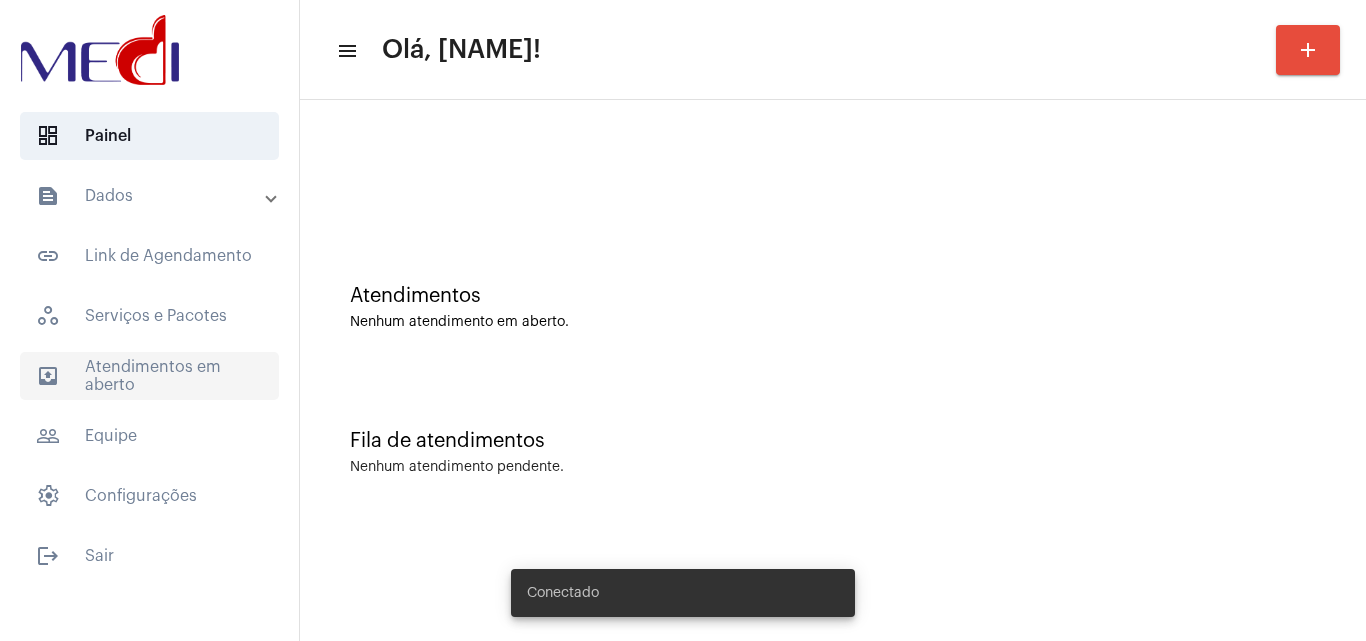 scroll, scrollTop: 0, scrollLeft: 0, axis: both 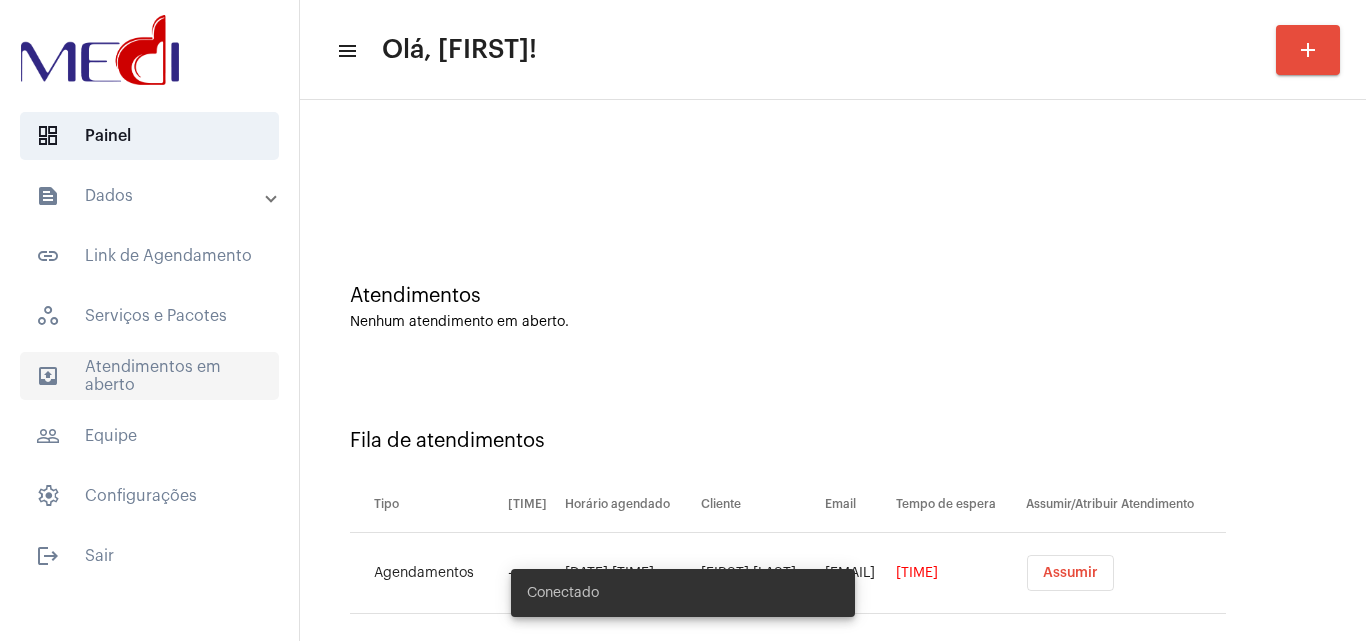click on "outbox_outline  Atendimentos em aberto" 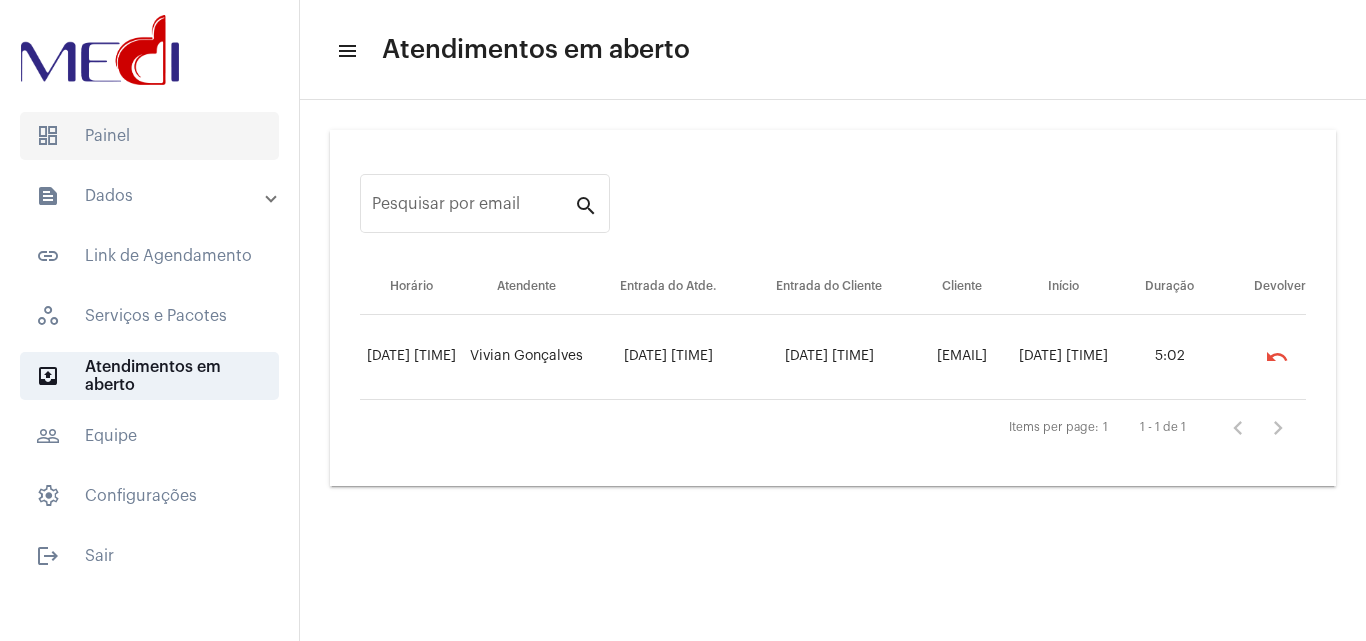click on "dashboard   Painel" 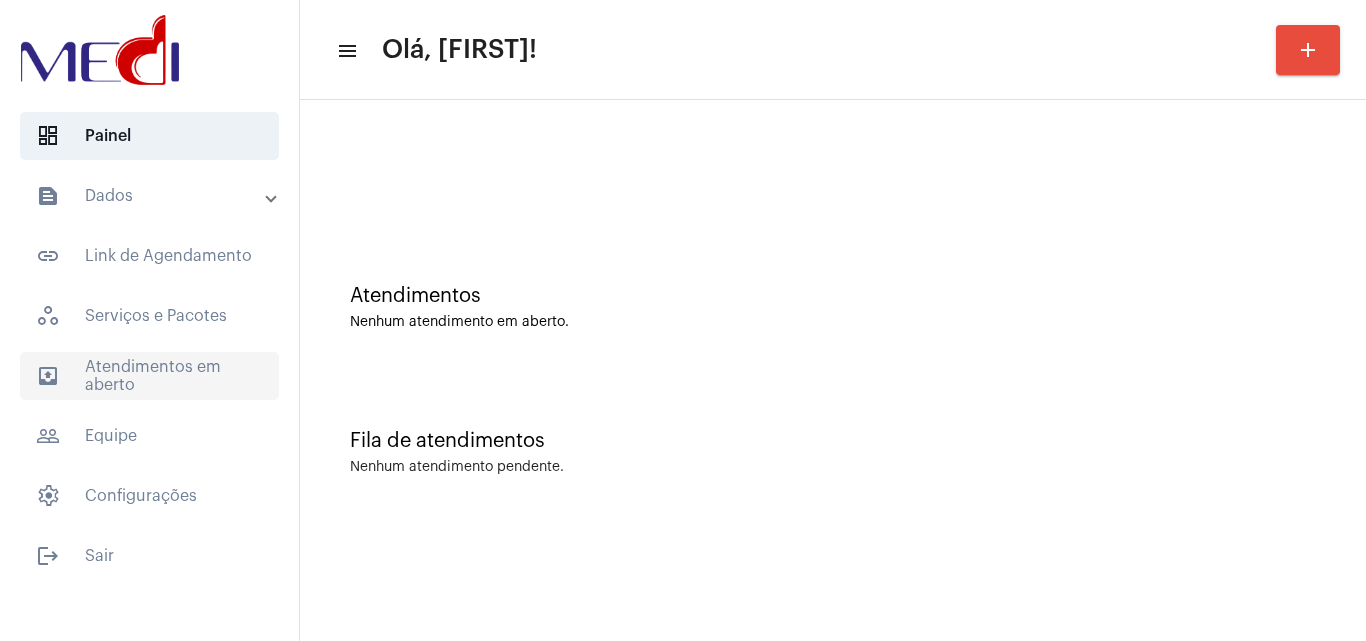 click on "outbox_outline  Atendimentos em aberto" 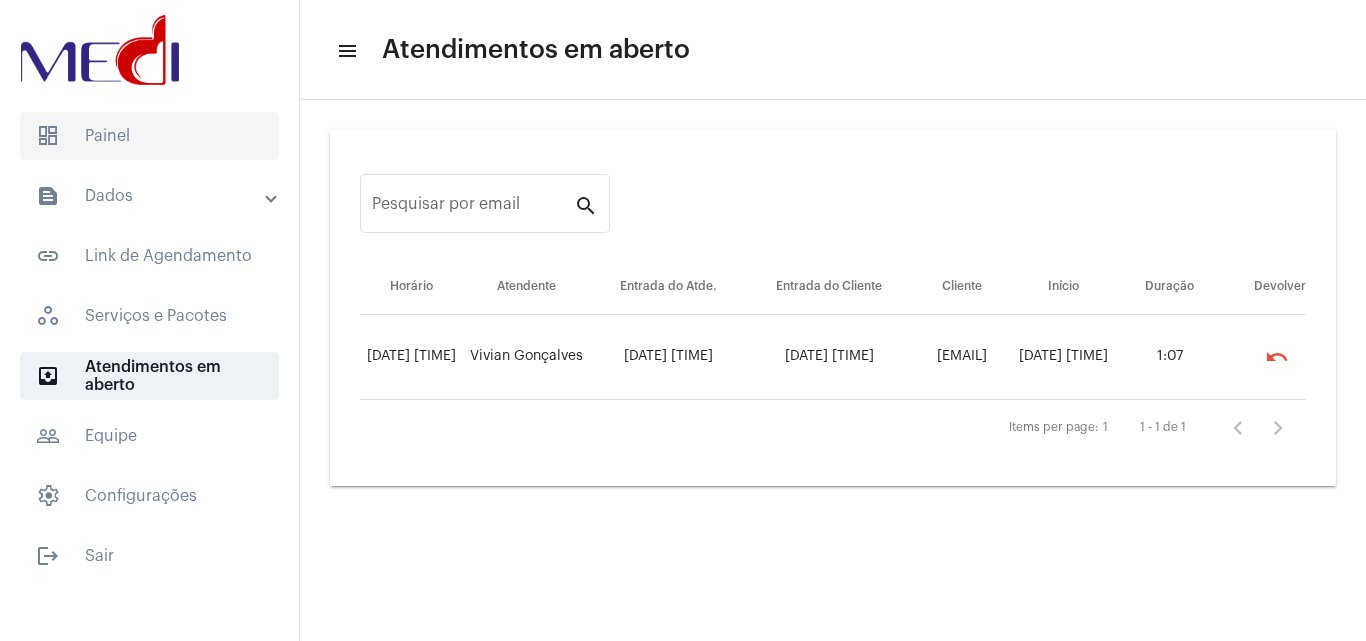 click on "dashboard   Painel" 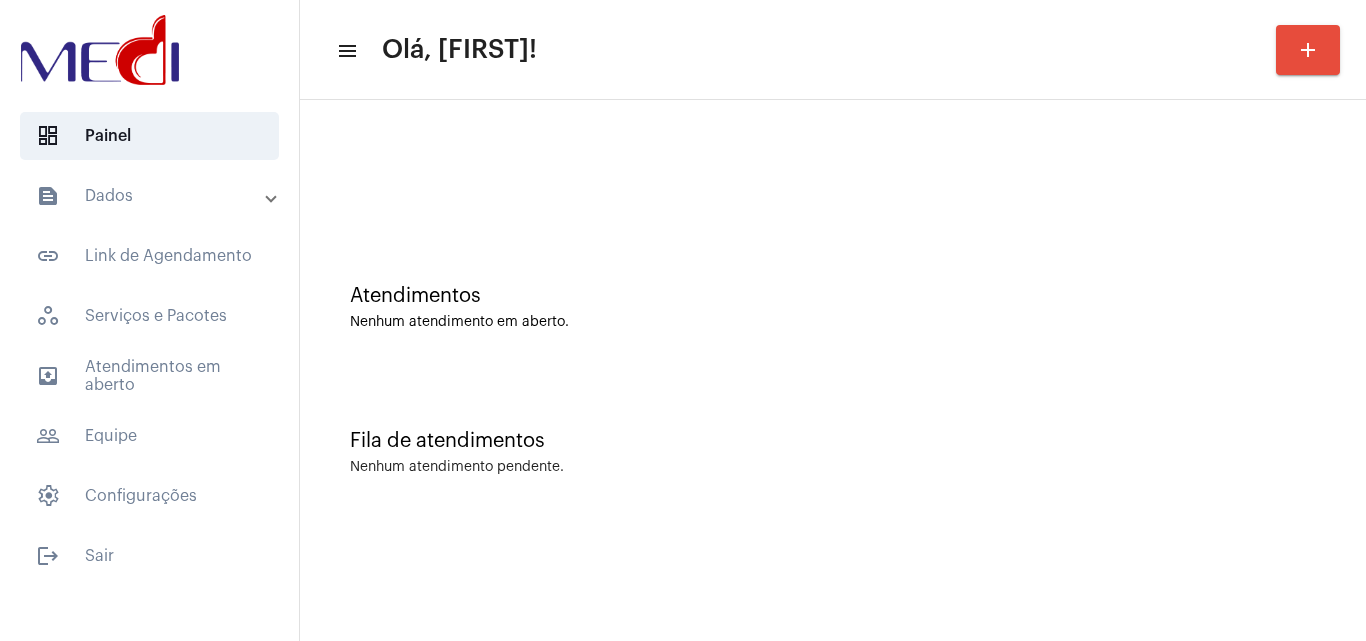 click on "text_snippet_outlined  Dados" at bounding box center [151, 196] 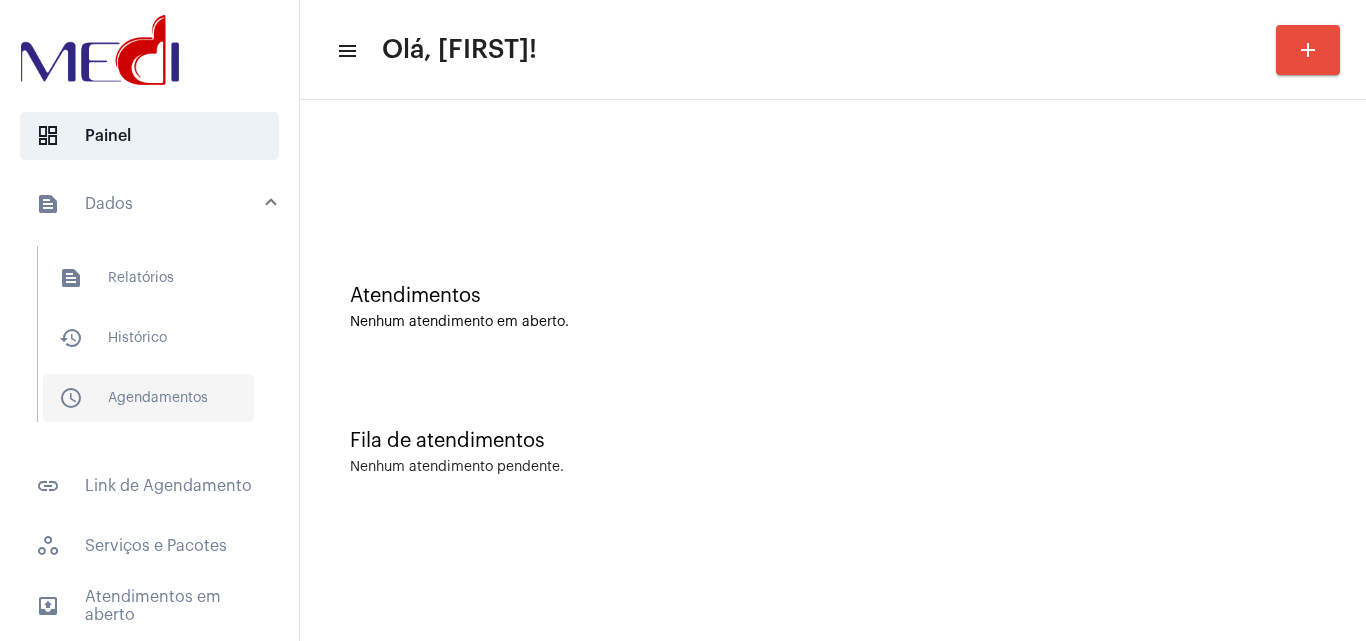 click on "schedule_outlined  Agendamentos" at bounding box center (148, 398) 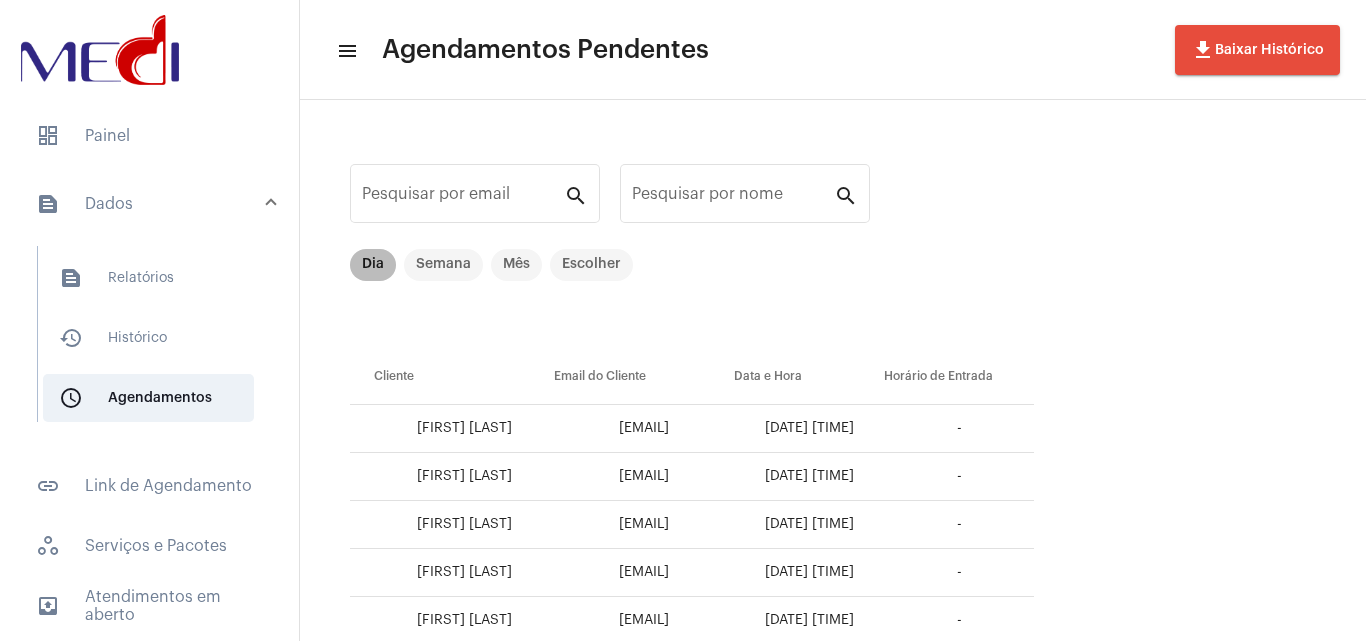click on "Dia" at bounding box center (373, 265) 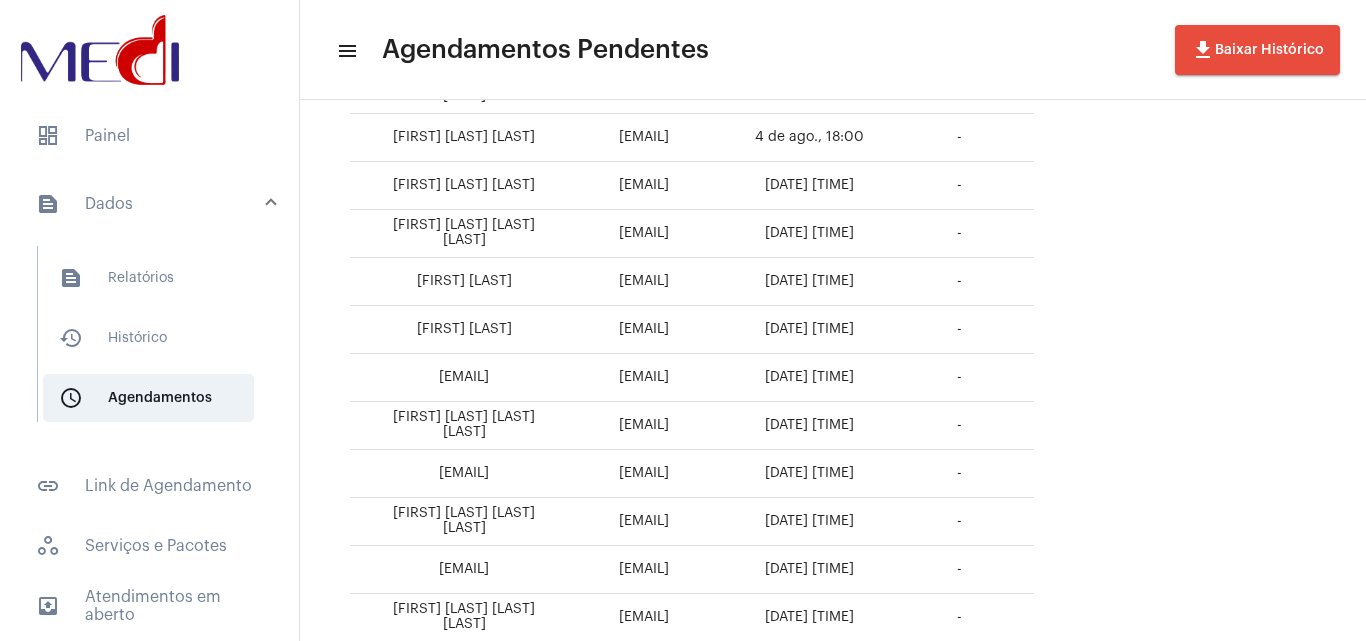 scroll, scrollTop: 830, scrollLeft: 0, axis: vertical 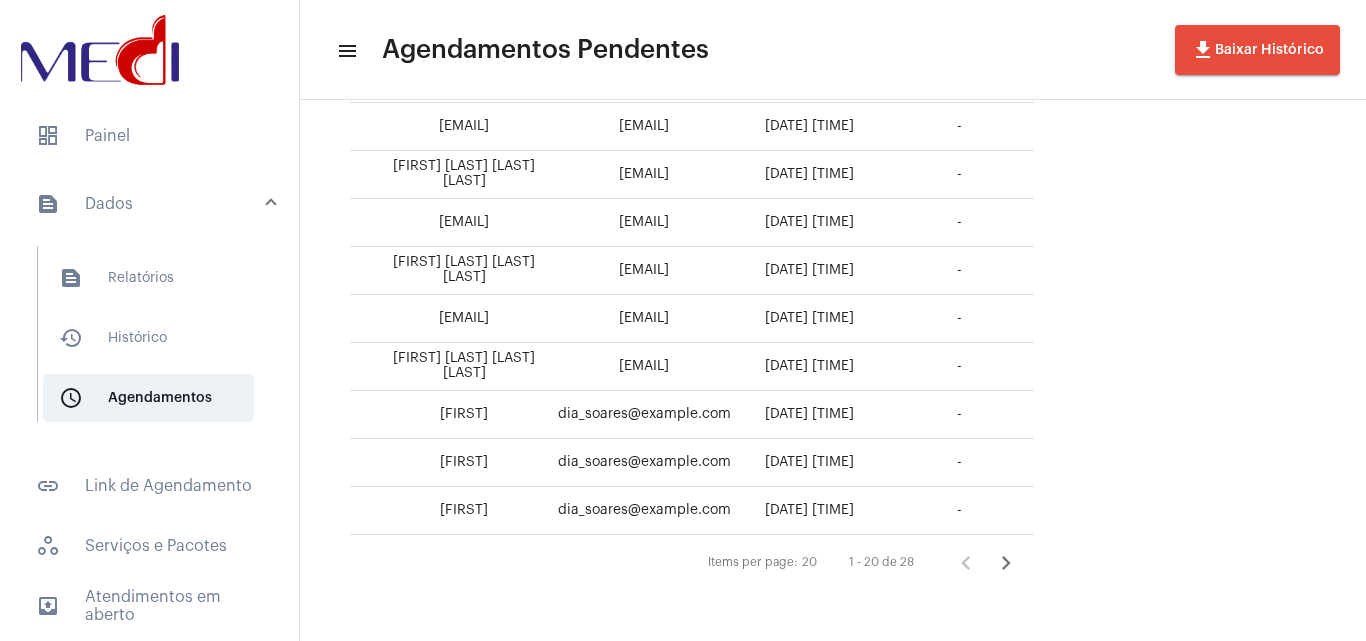 click 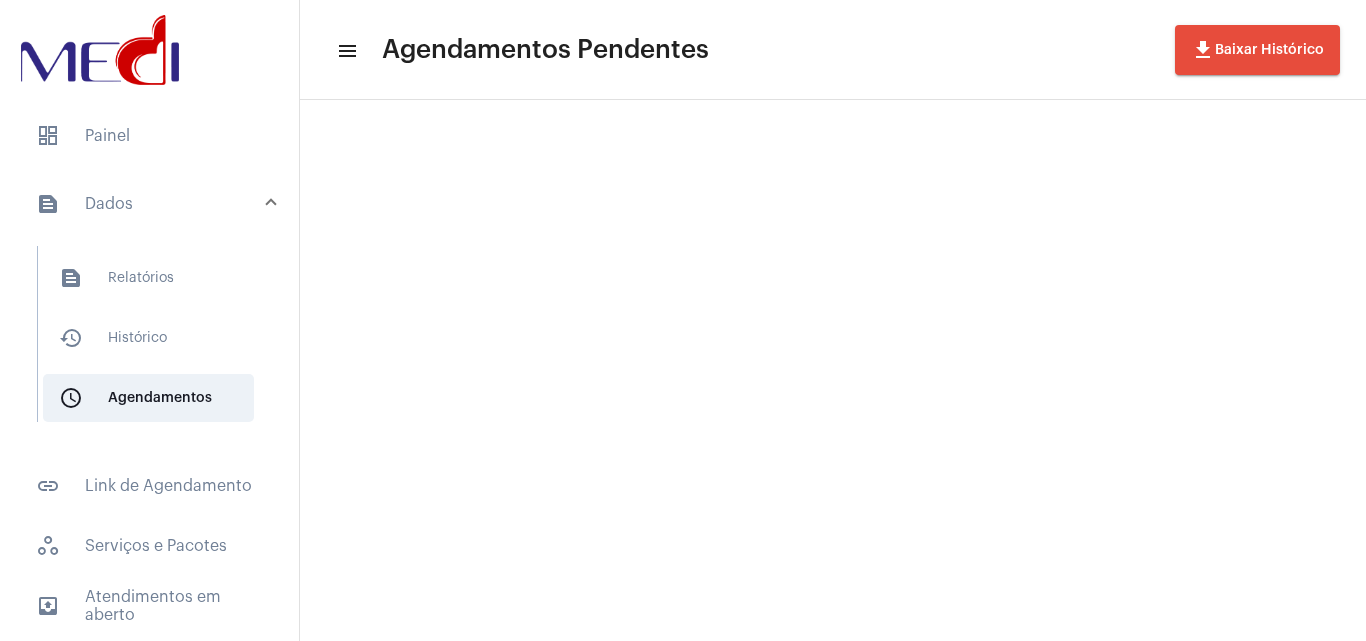 scroll, scrollTop: 0, scrollLeft: 0, axis: both 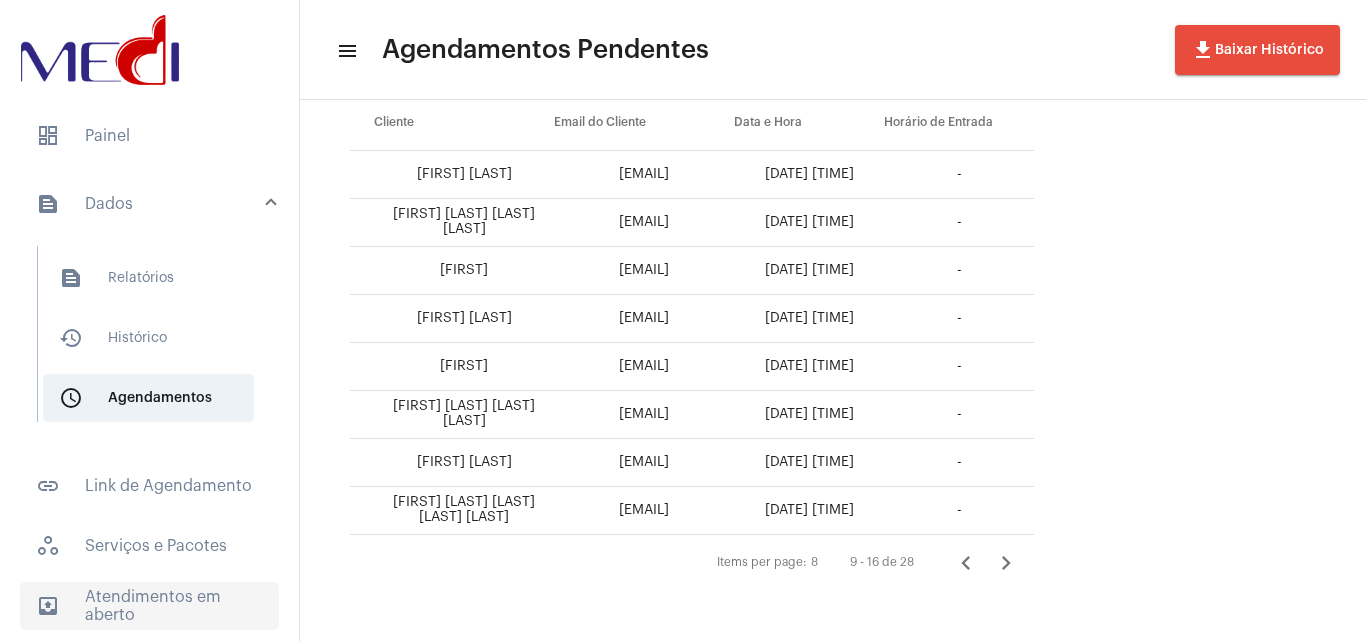 click on "outbox_outline  Atendimentos em aberto" 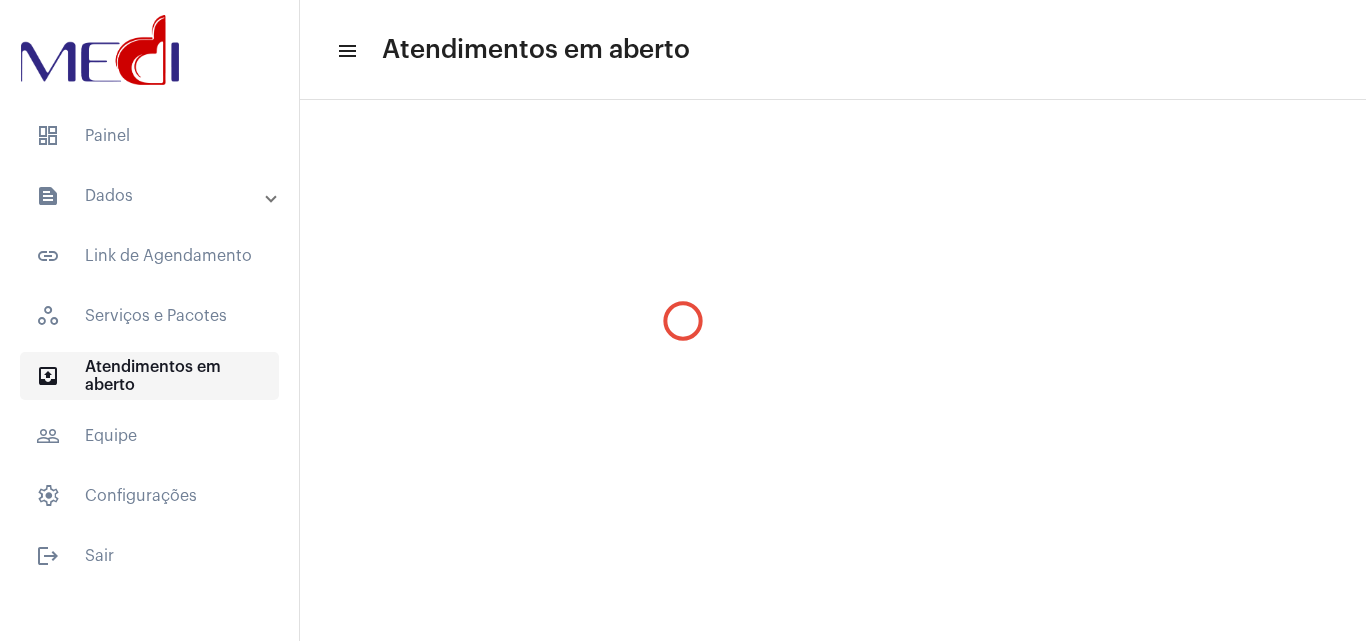 scroll, scrollTop: 0, scrollLeft: 0, axis: both 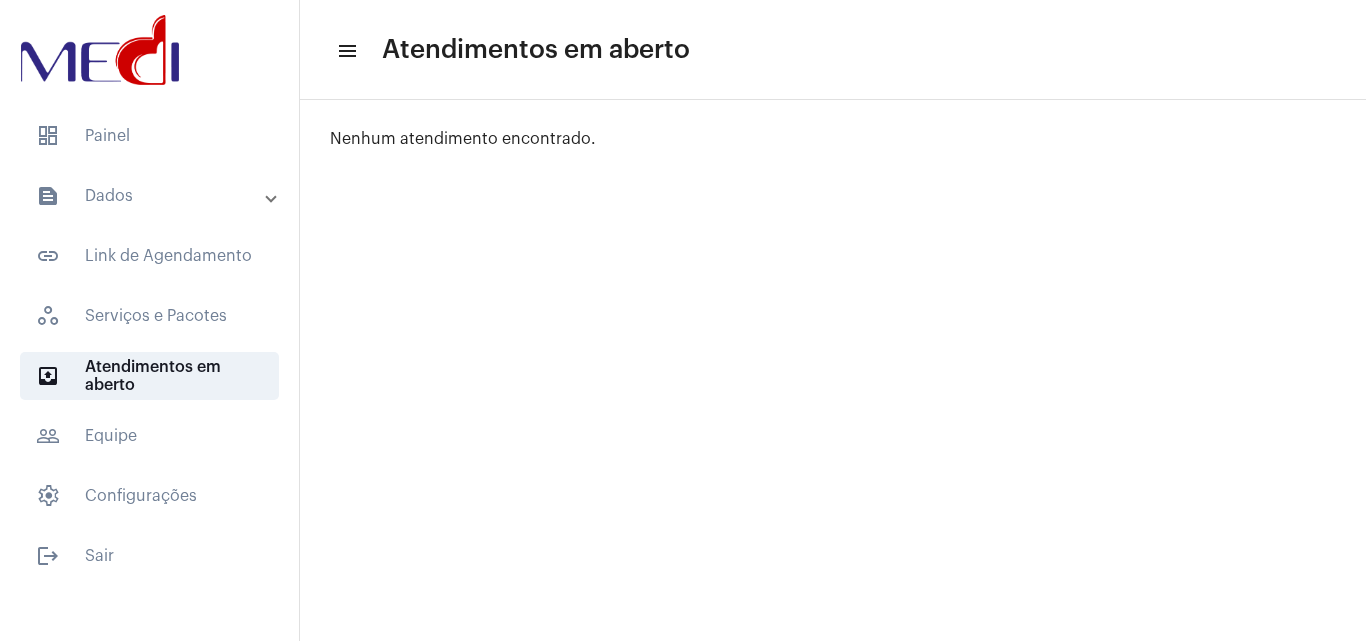 click on "text_snippet_outlined  Dados" at bounding box center [151, 196] 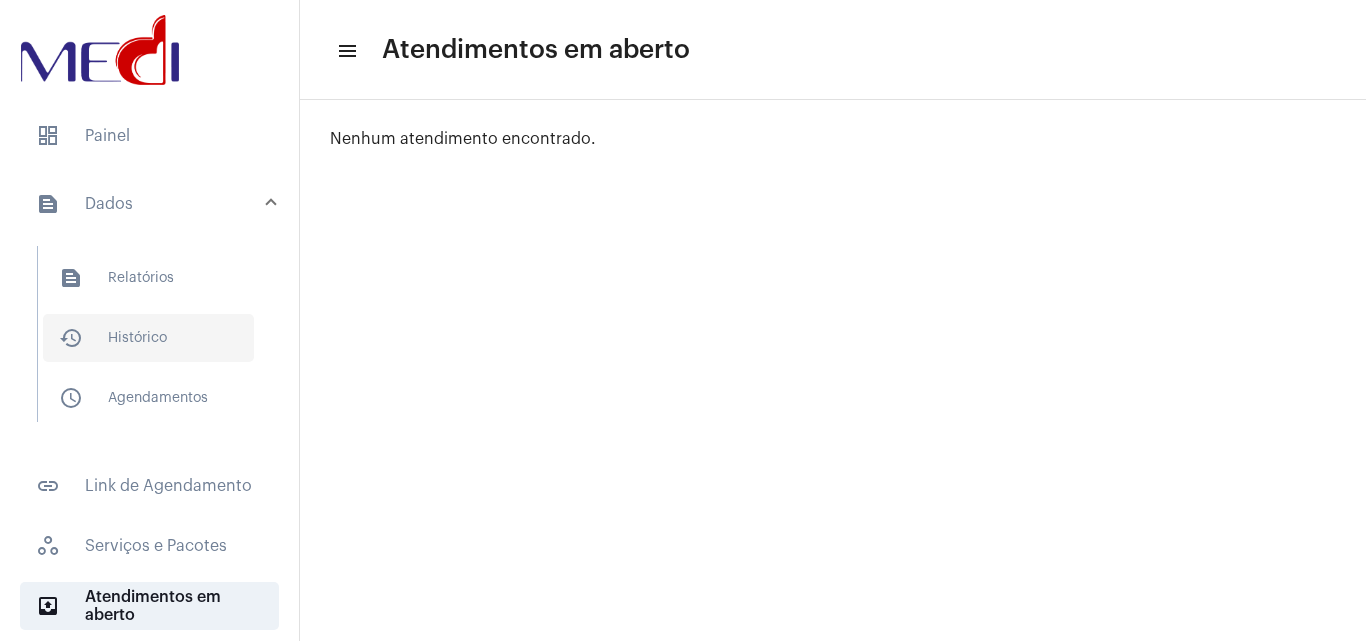 click on "history_outlined  Histórico" at bounding box center (148, 338) 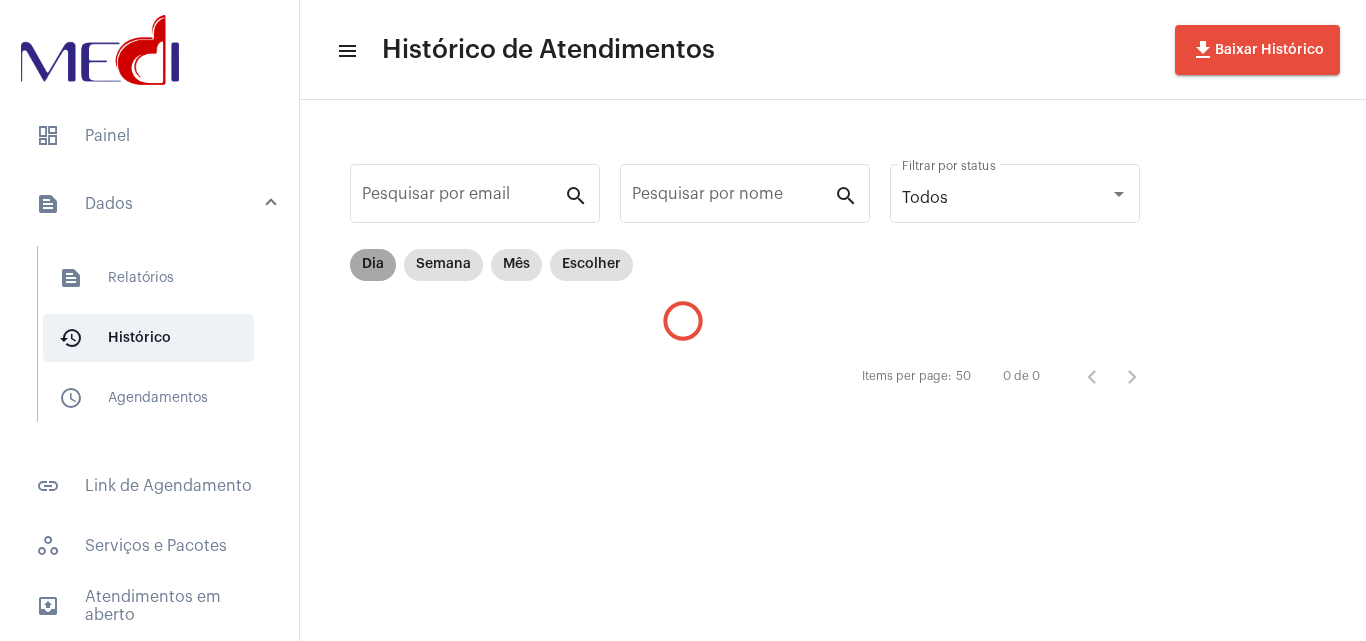 click on "Dia" at bounding box center (373, 265) 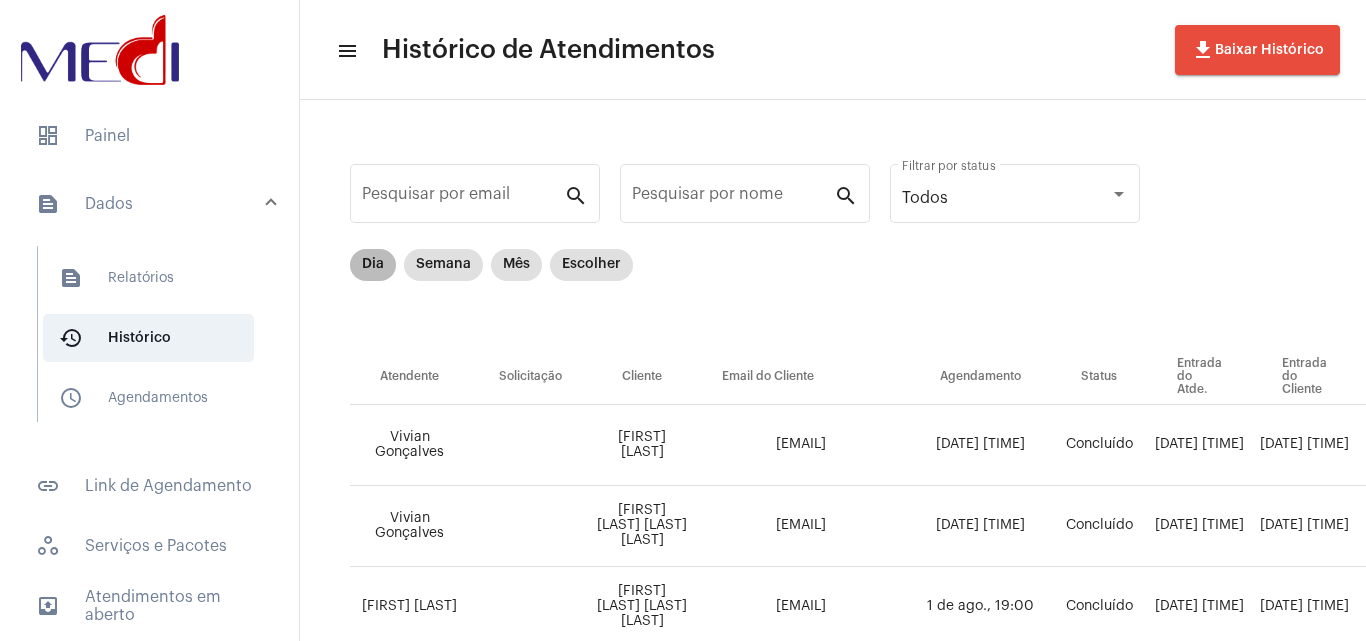 click on "Dia" at bounding box center [373, 265] 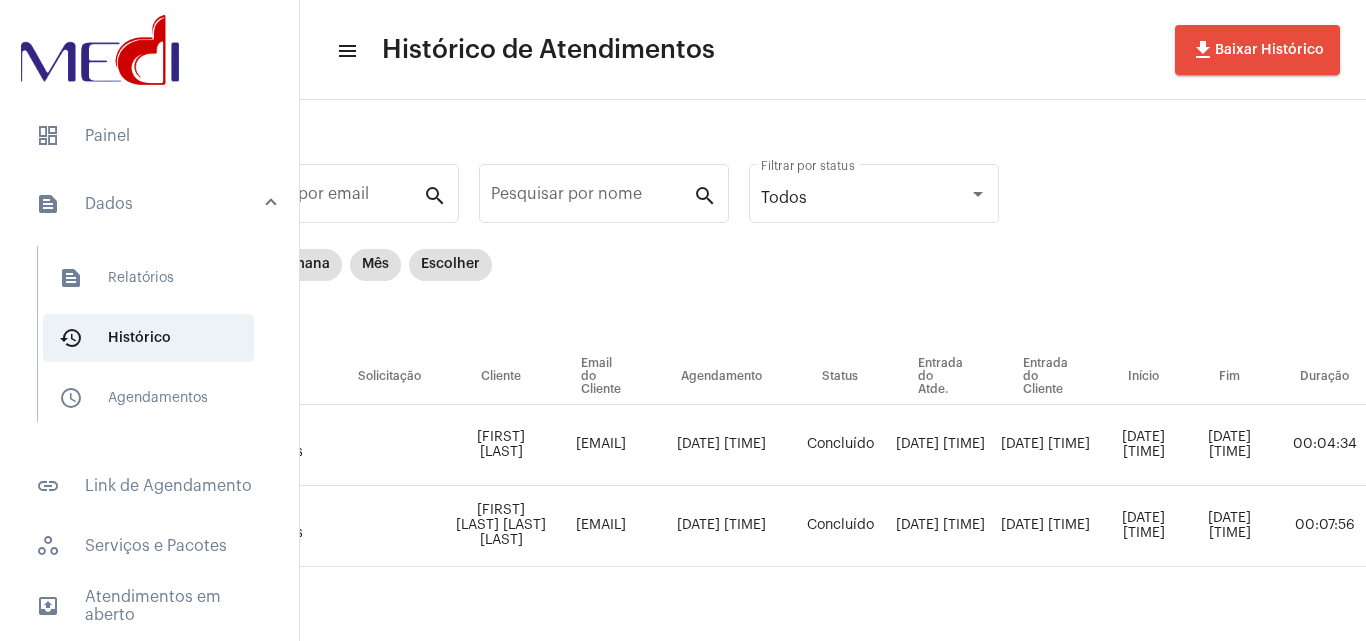 scroll, scrollTop: 0, scrollLeft: 0, axis: both 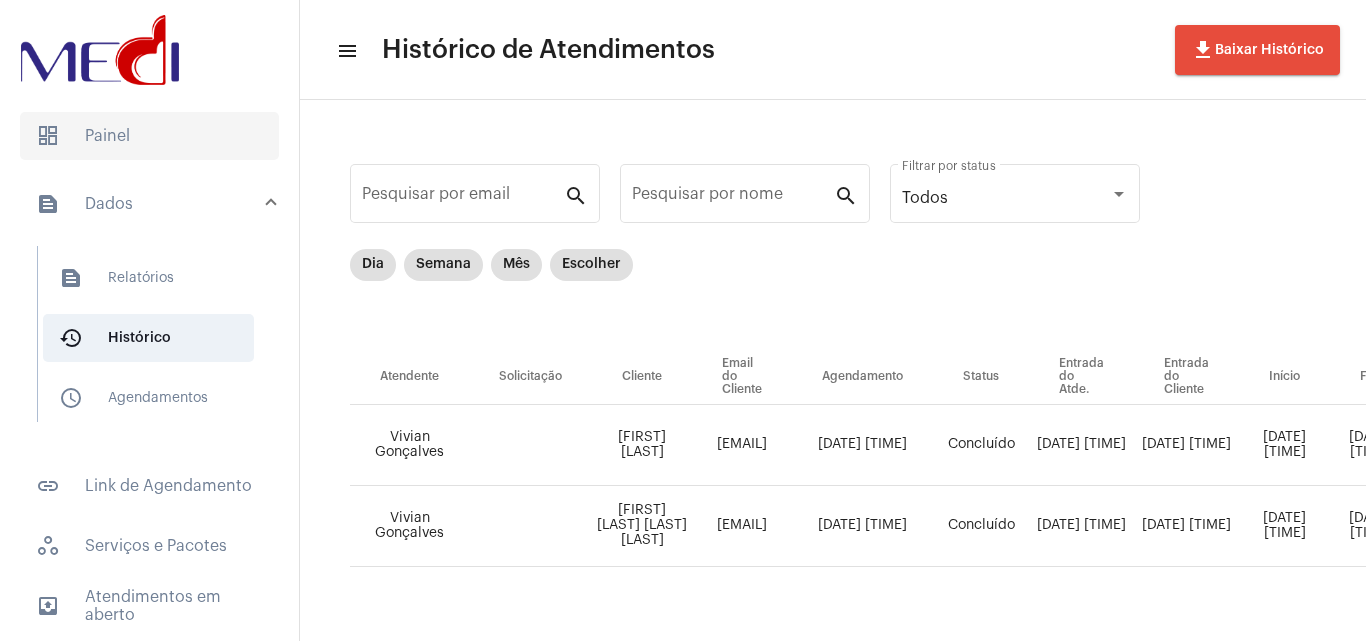 click on "dashboard   Painel" 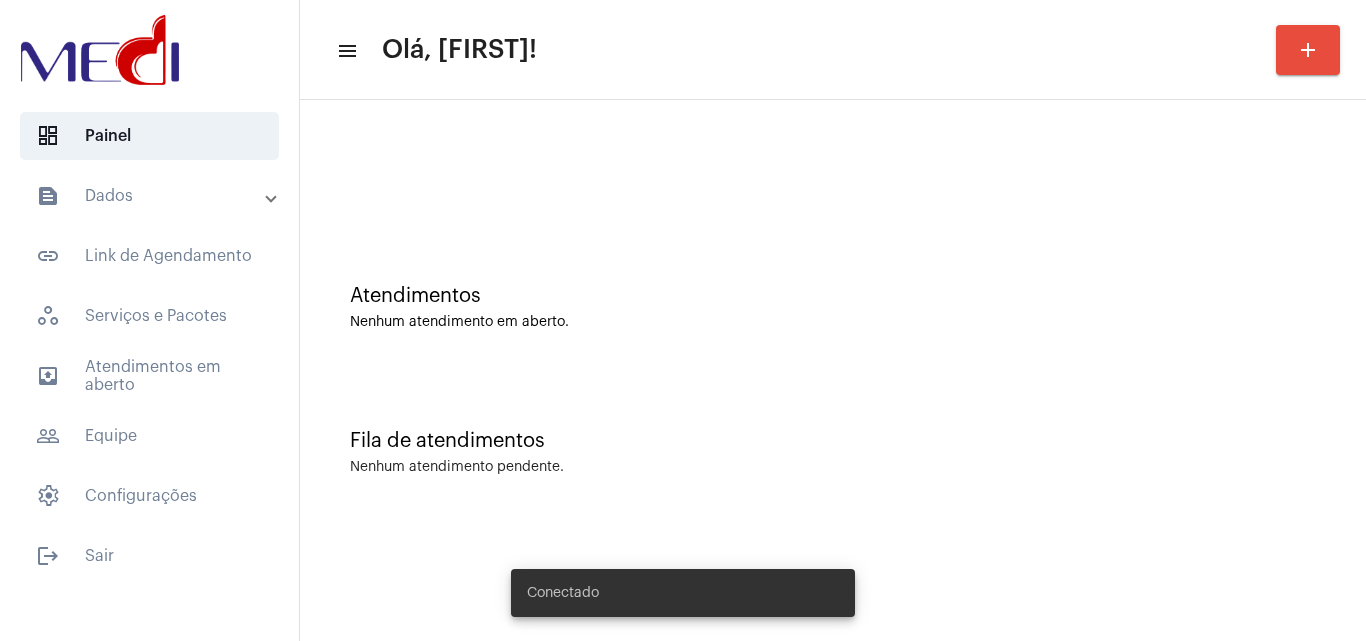 scroll, scrollTop: 0, scrollLeft: 0, axis: both 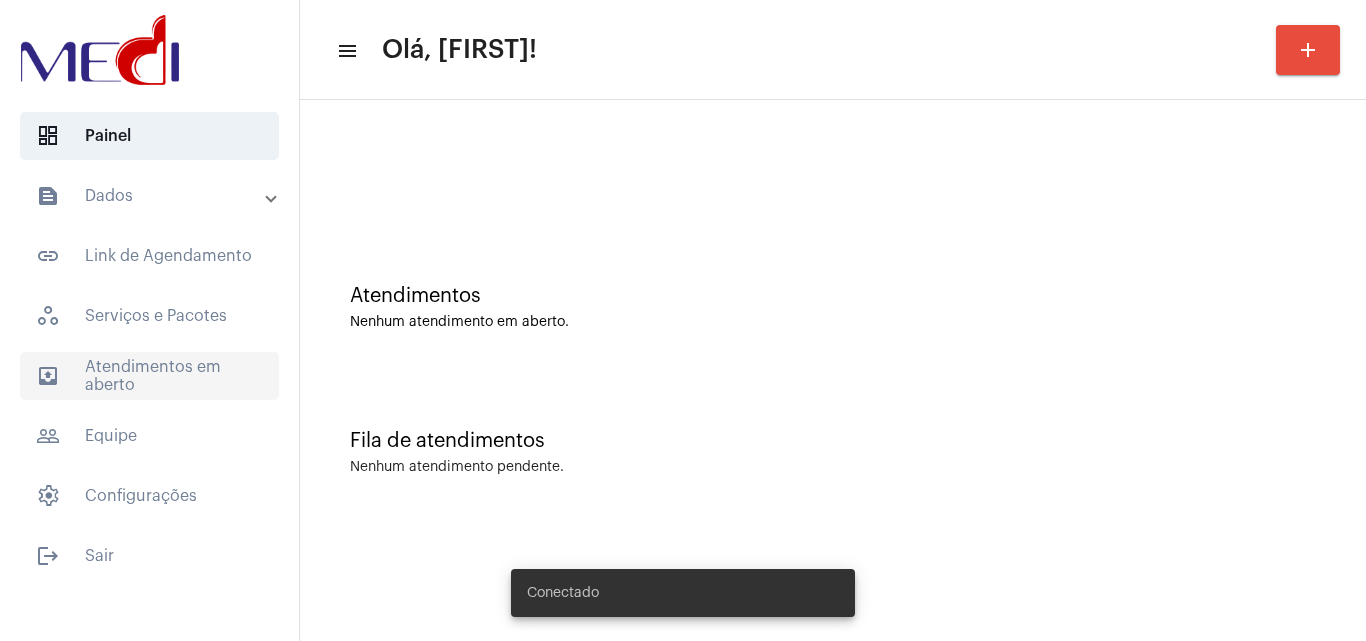 click on "outbox_outline  Atendimentos em aberto" 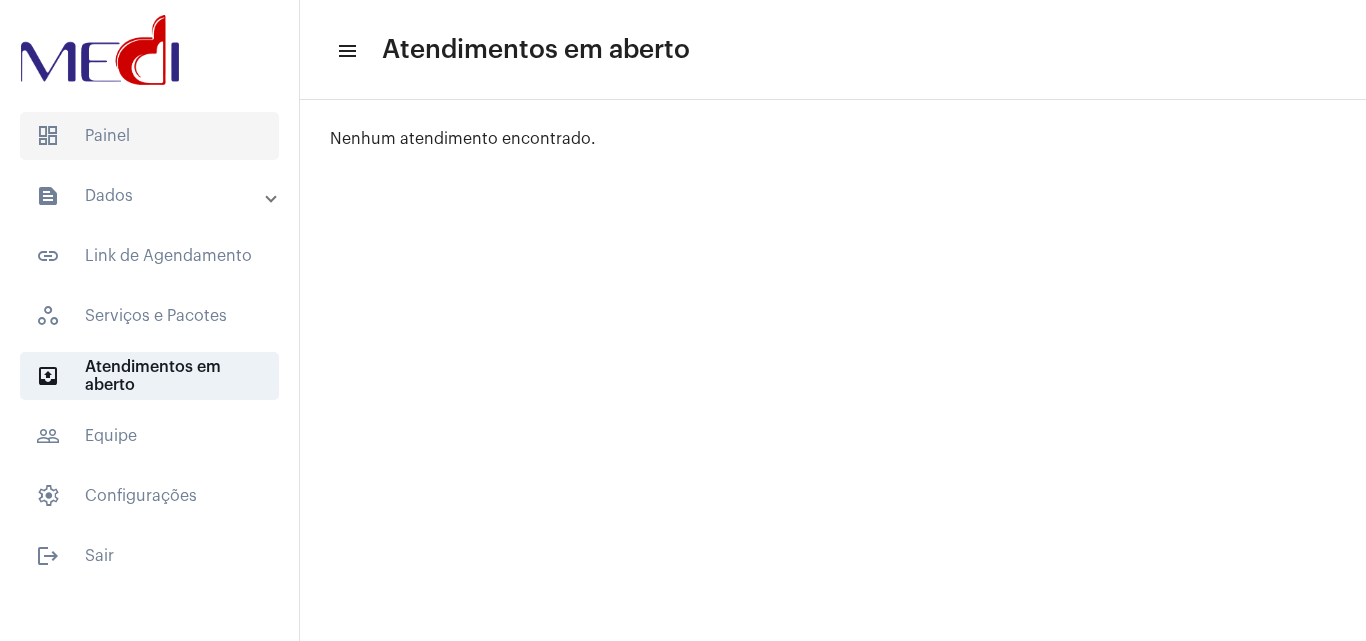 click on "dashboard   Painel" 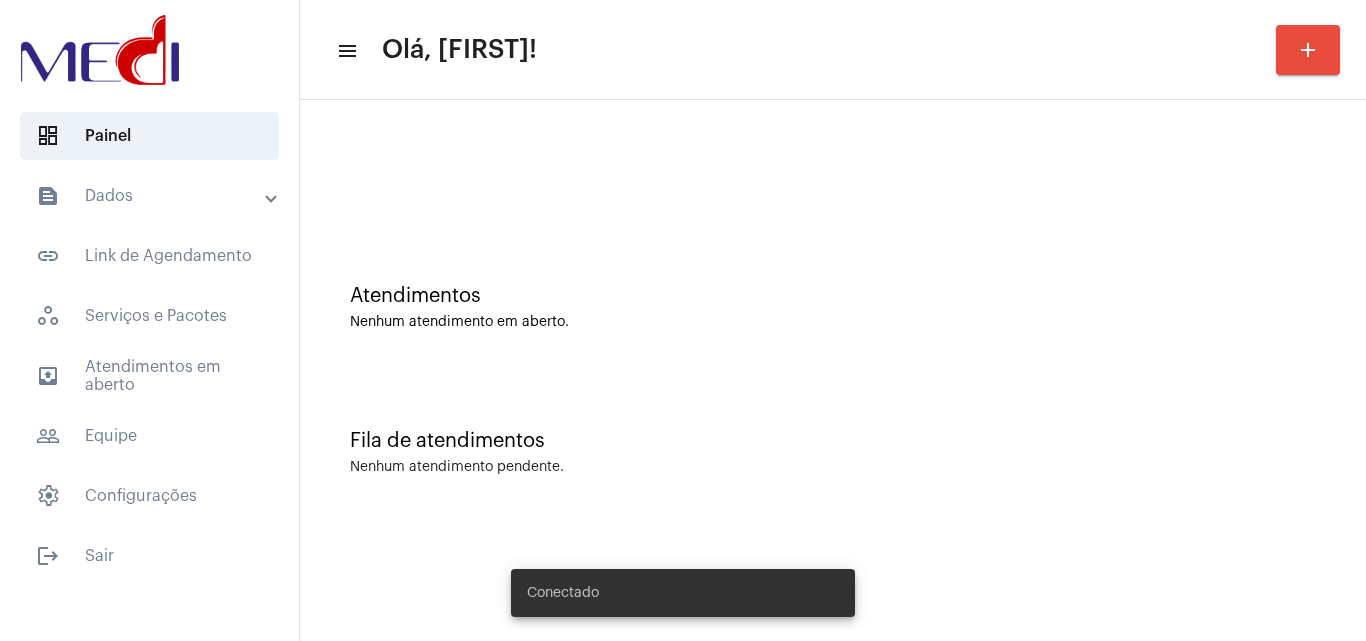 scroll, scrollTop: 0, scrollLeft: 0, axis: both 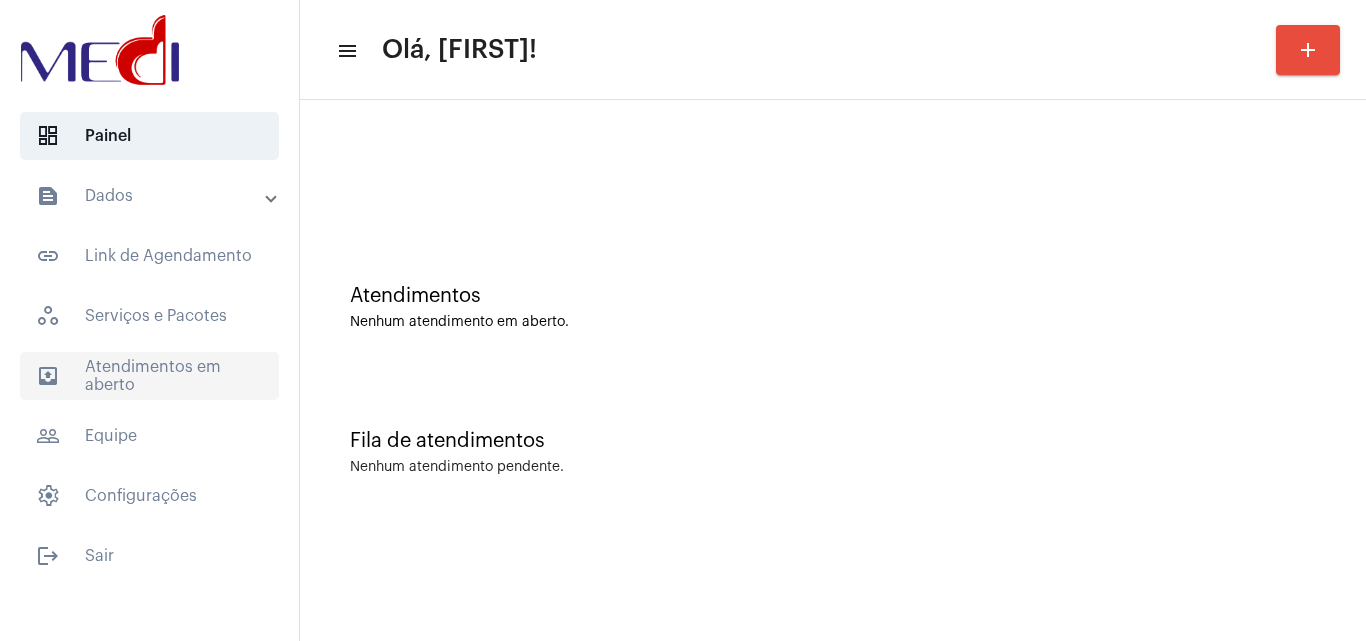 click on "outbox_outline  Atendimentos em aberto" 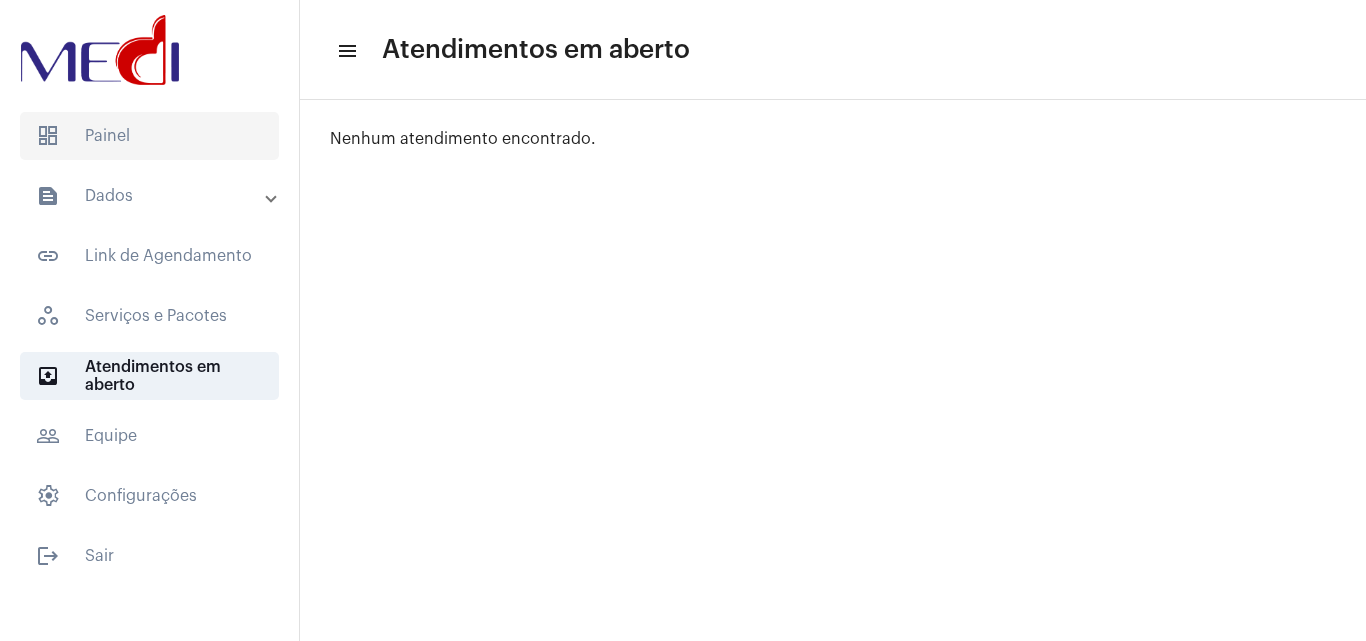 click on "dashboard   Painel" 